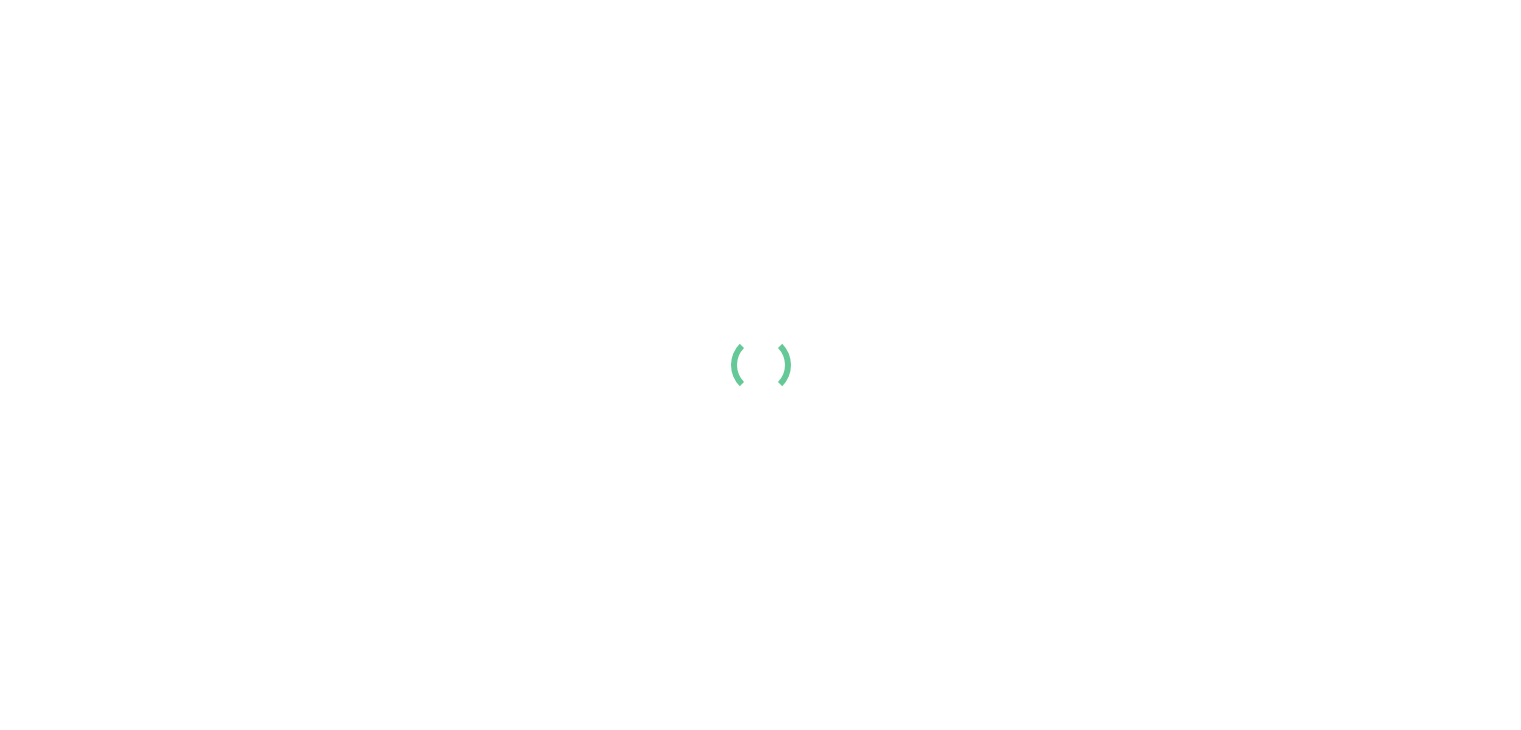 scroll, scrollTop: 0, scrollLeft: 0, axis: both 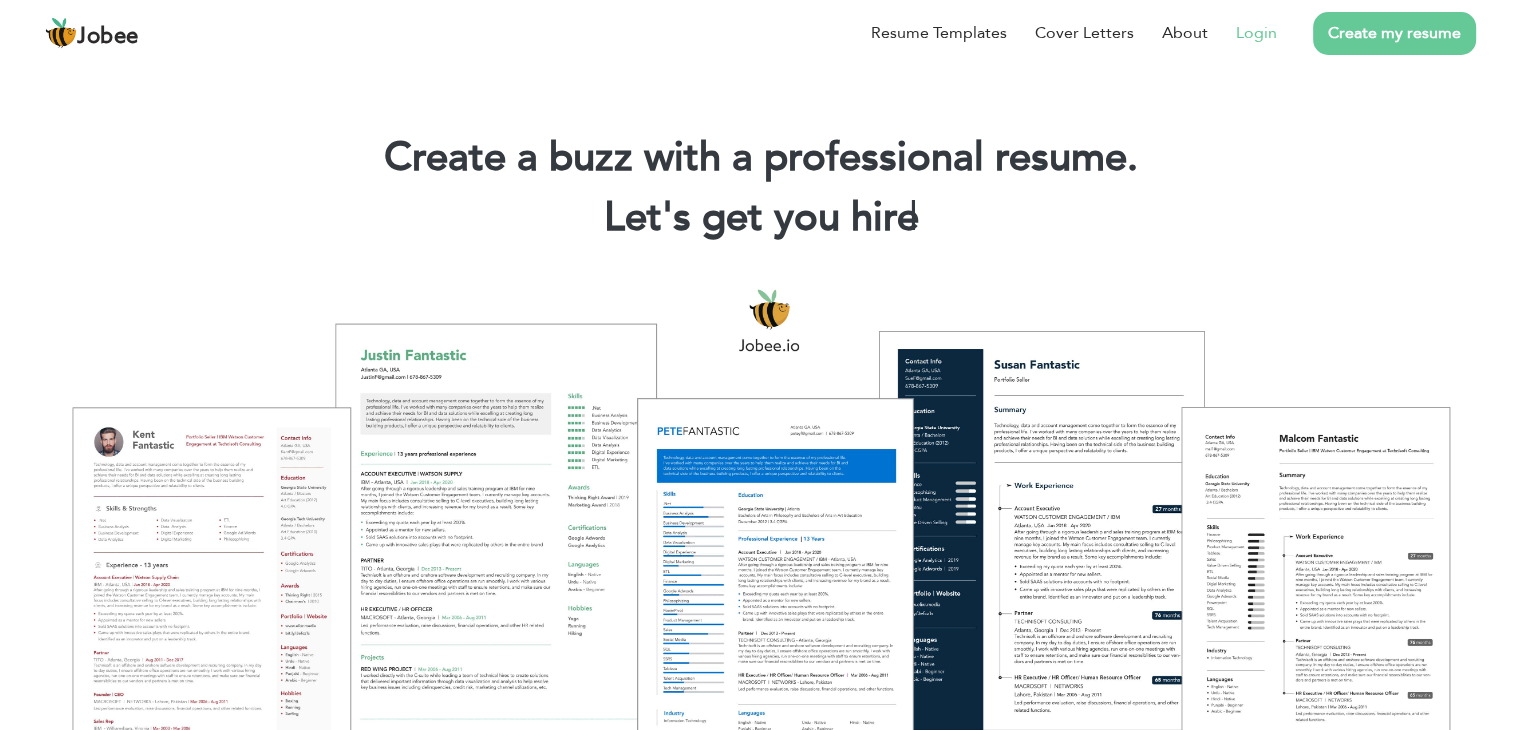 click on "Login" at bounding box center [1256, 33] 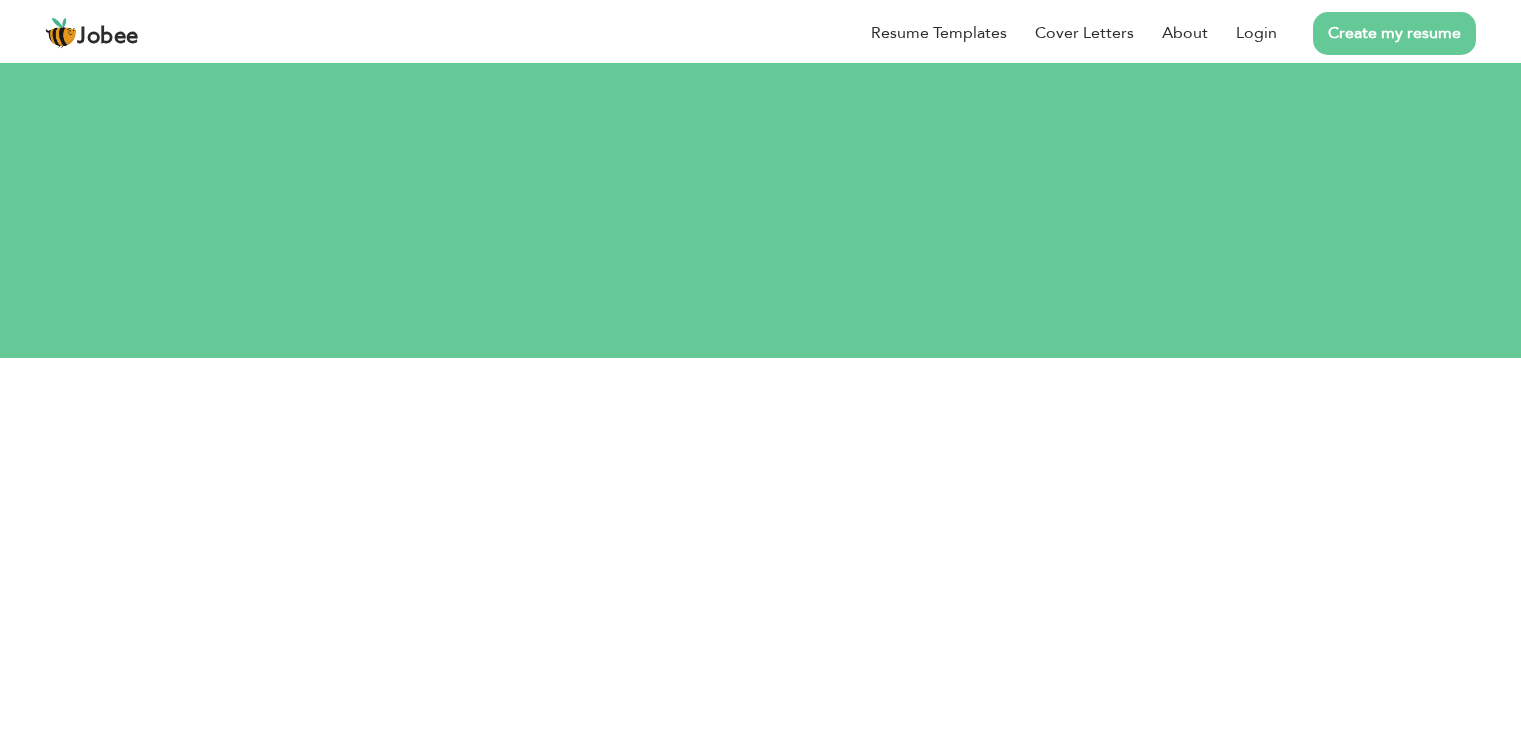 scroll, scrollTop: 0, scrollLeft: 0, axis: both 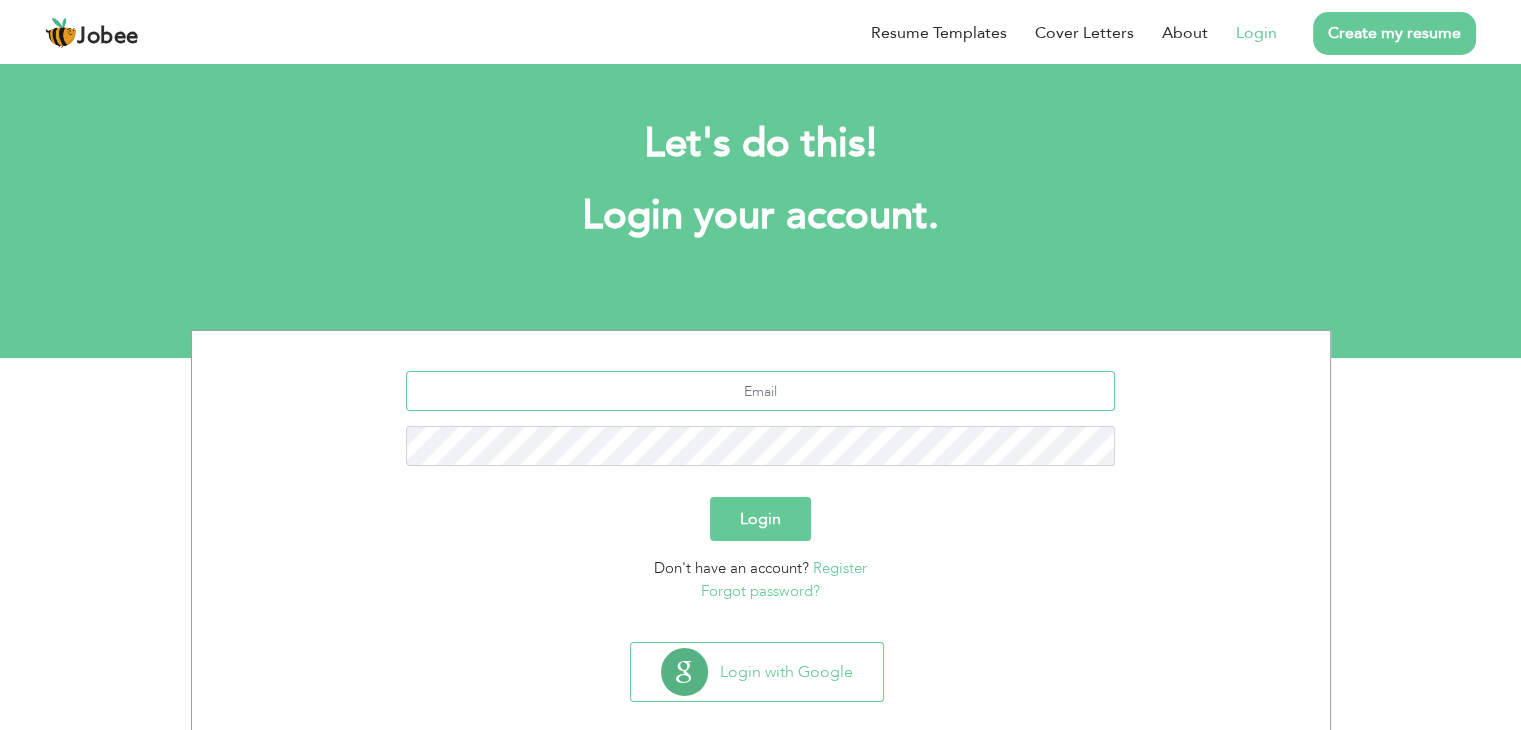 click at bounding box center (760, 391) 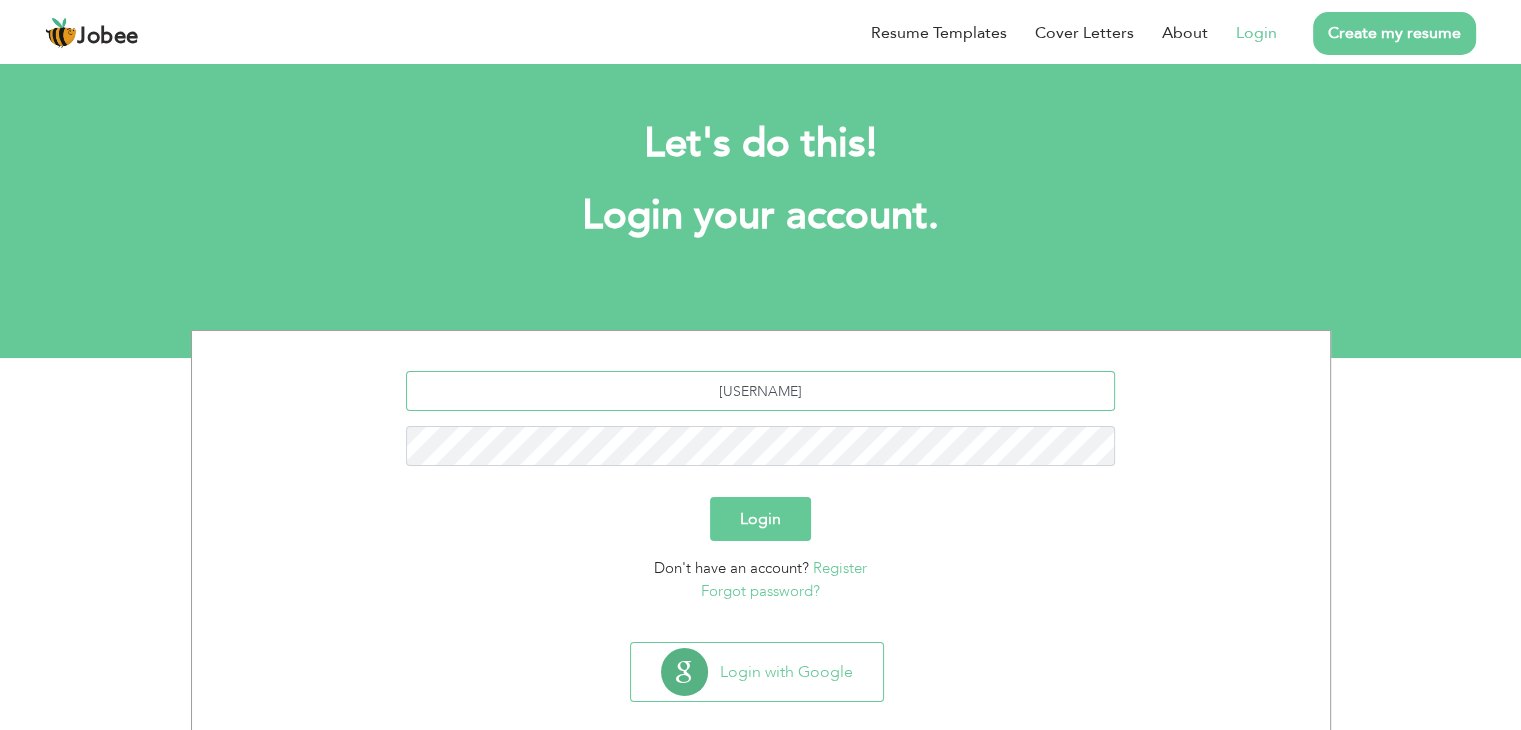 type on "adeel7304@gmail.com" 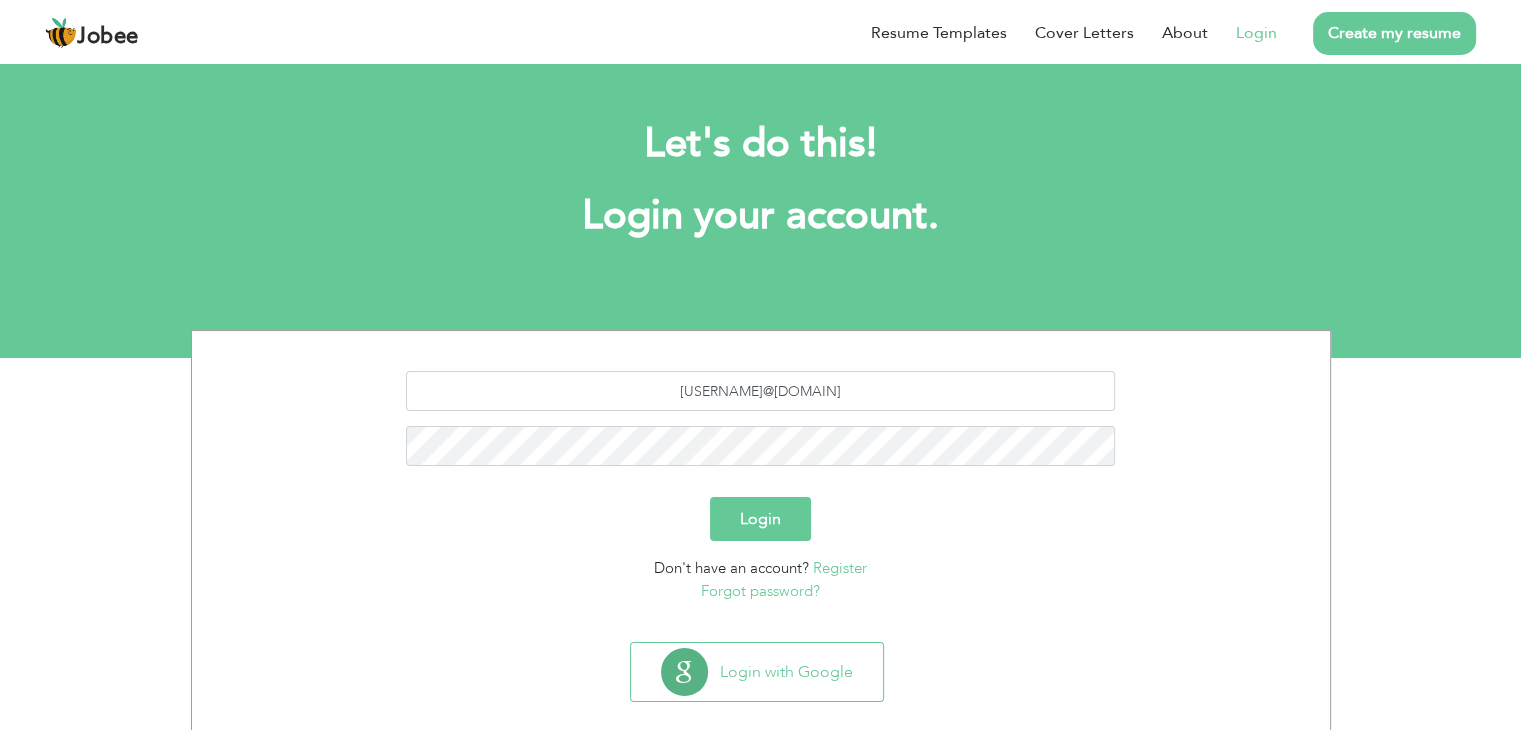 click on "Login" at bounding box center [760, 519] 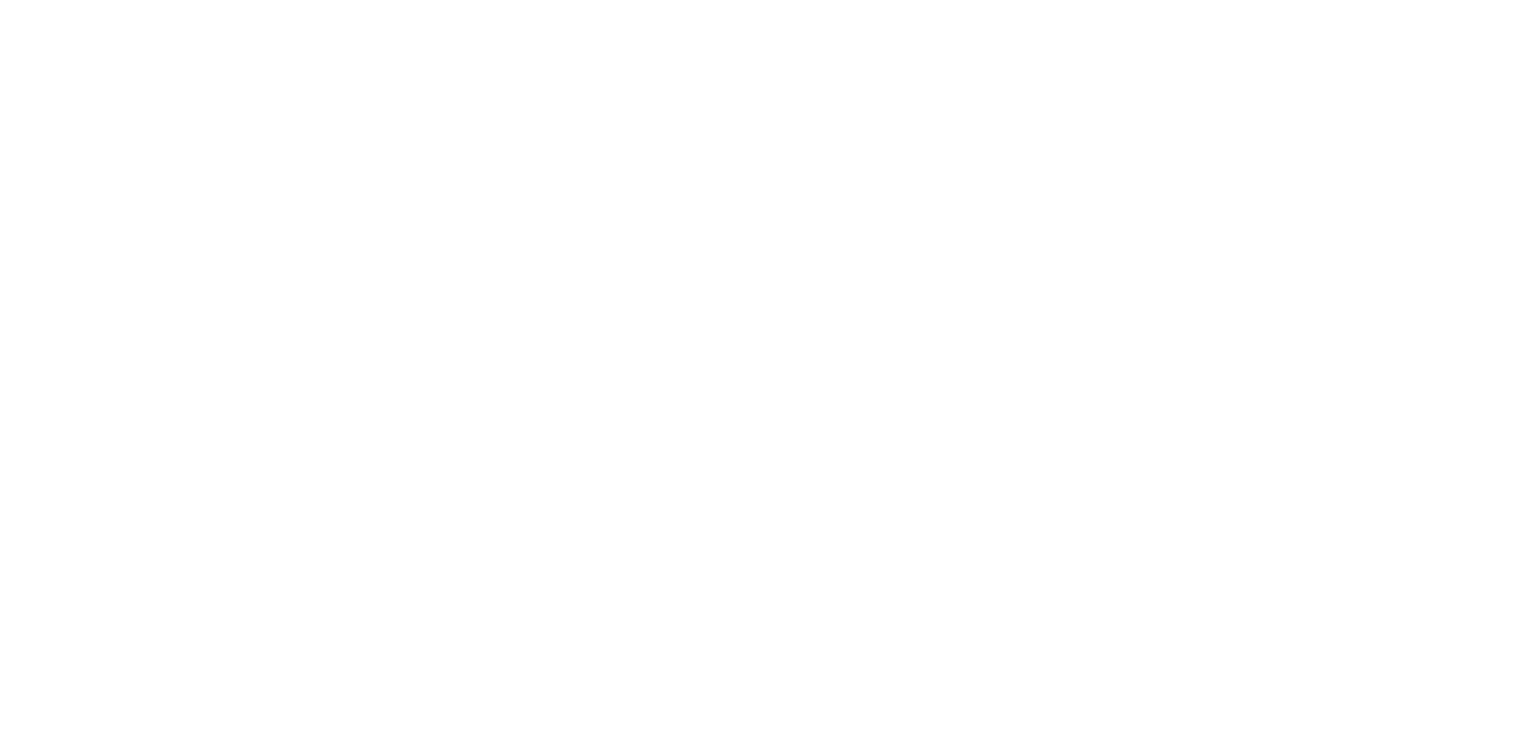 scroll, scrollTop: 0, scrollLeft: 0, axis: both 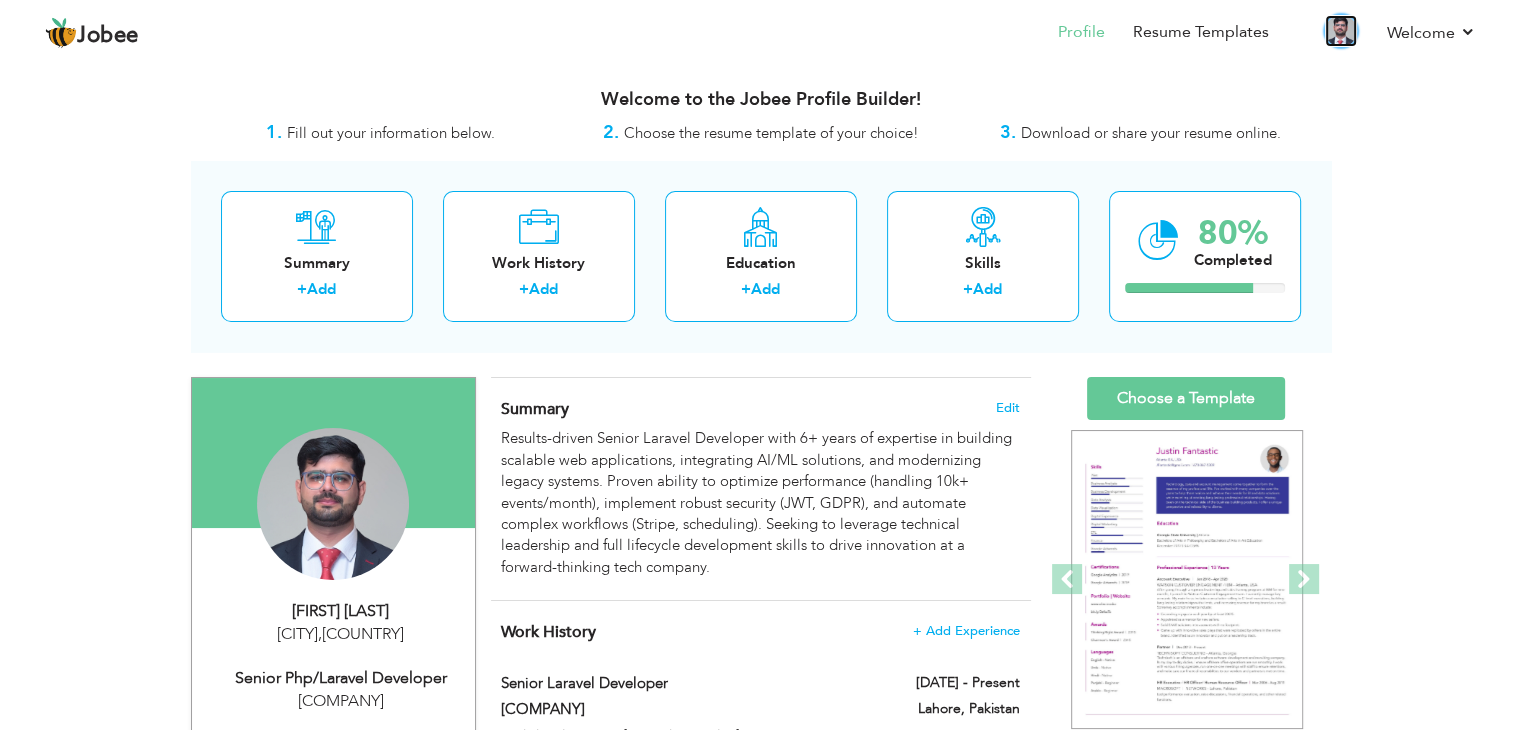 click at bounding box center [1341, 31] 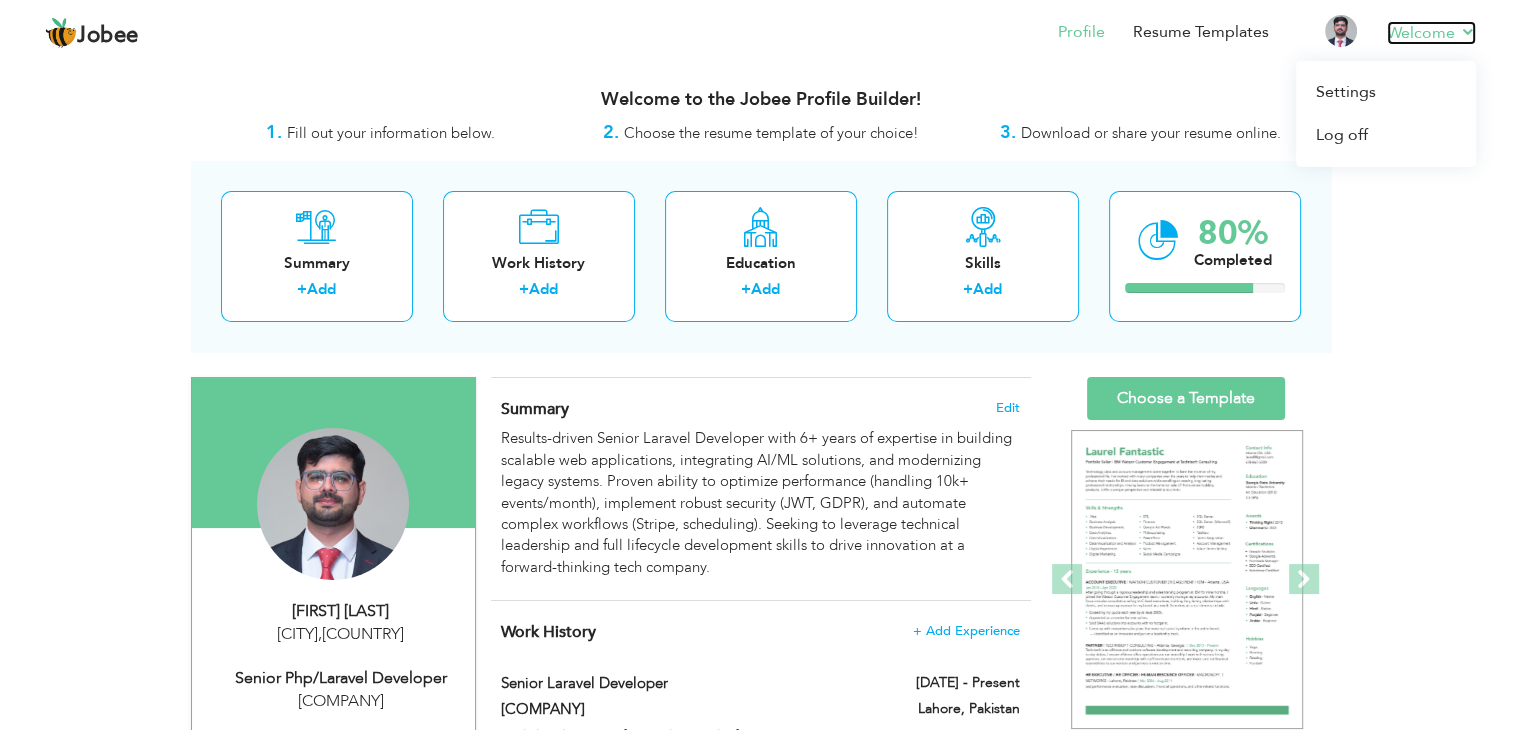 click on "Welcome" at bounding box center [1431, 33] 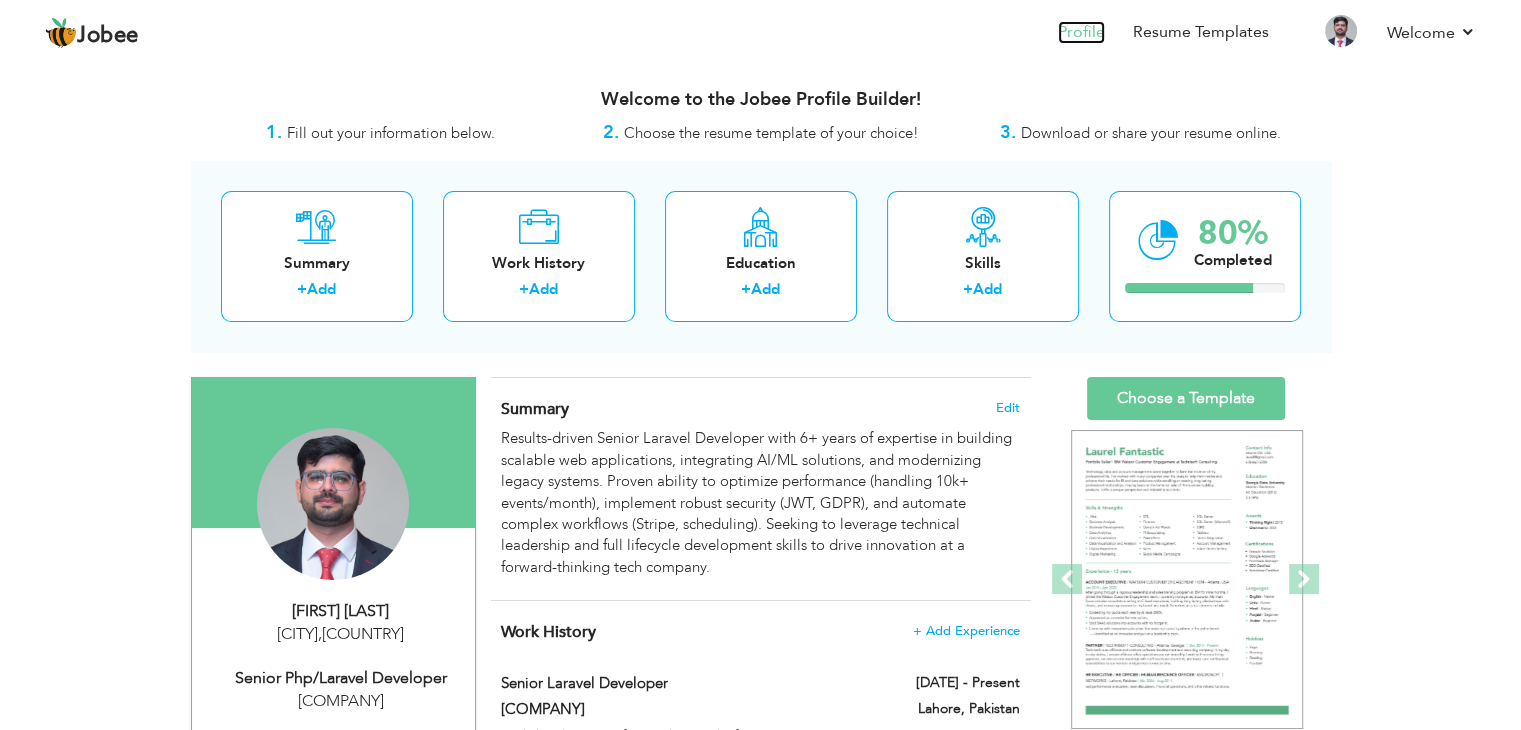 click on "Profile" at bounding box center (1081, 32) 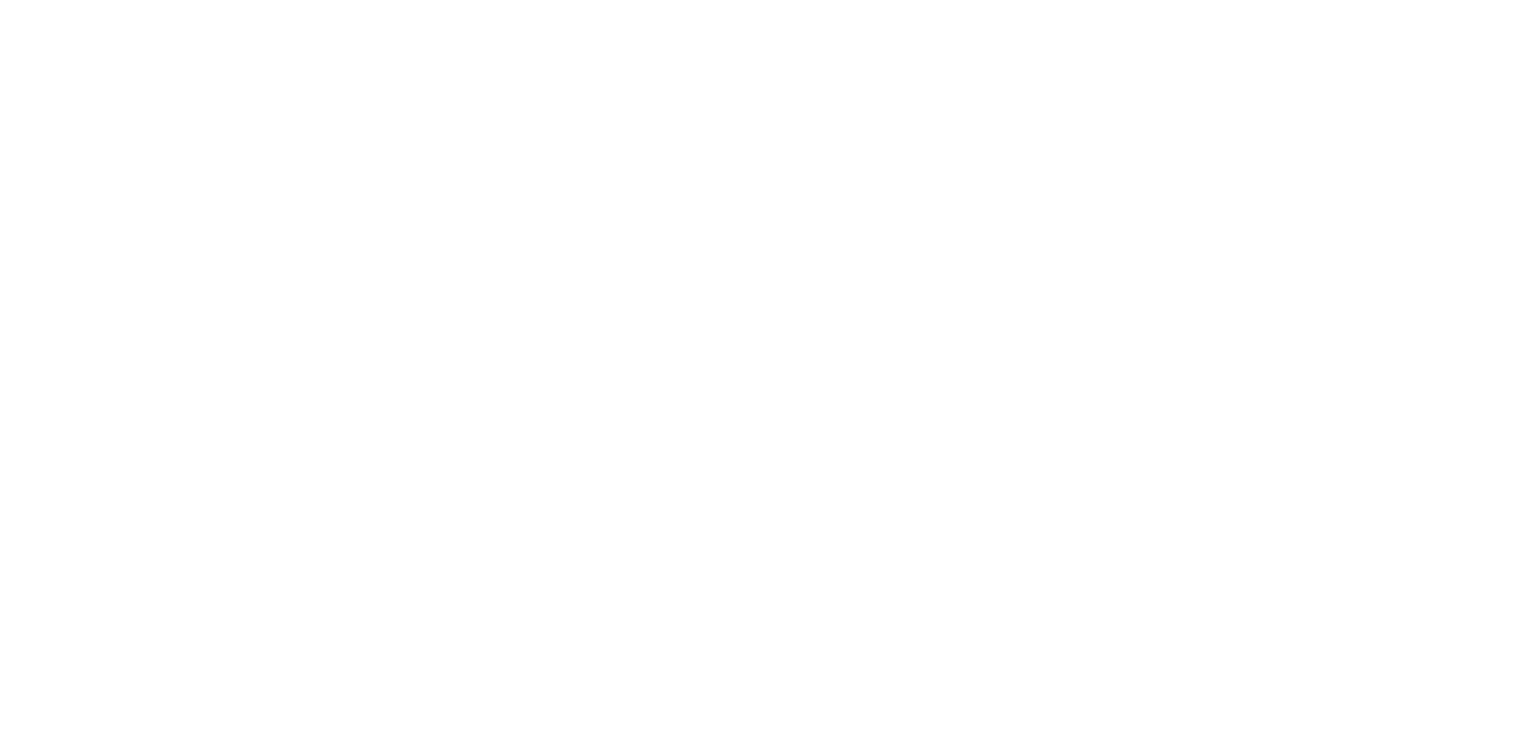 scroll, scrollTop: 0, scrollLeft: 0, axis: both 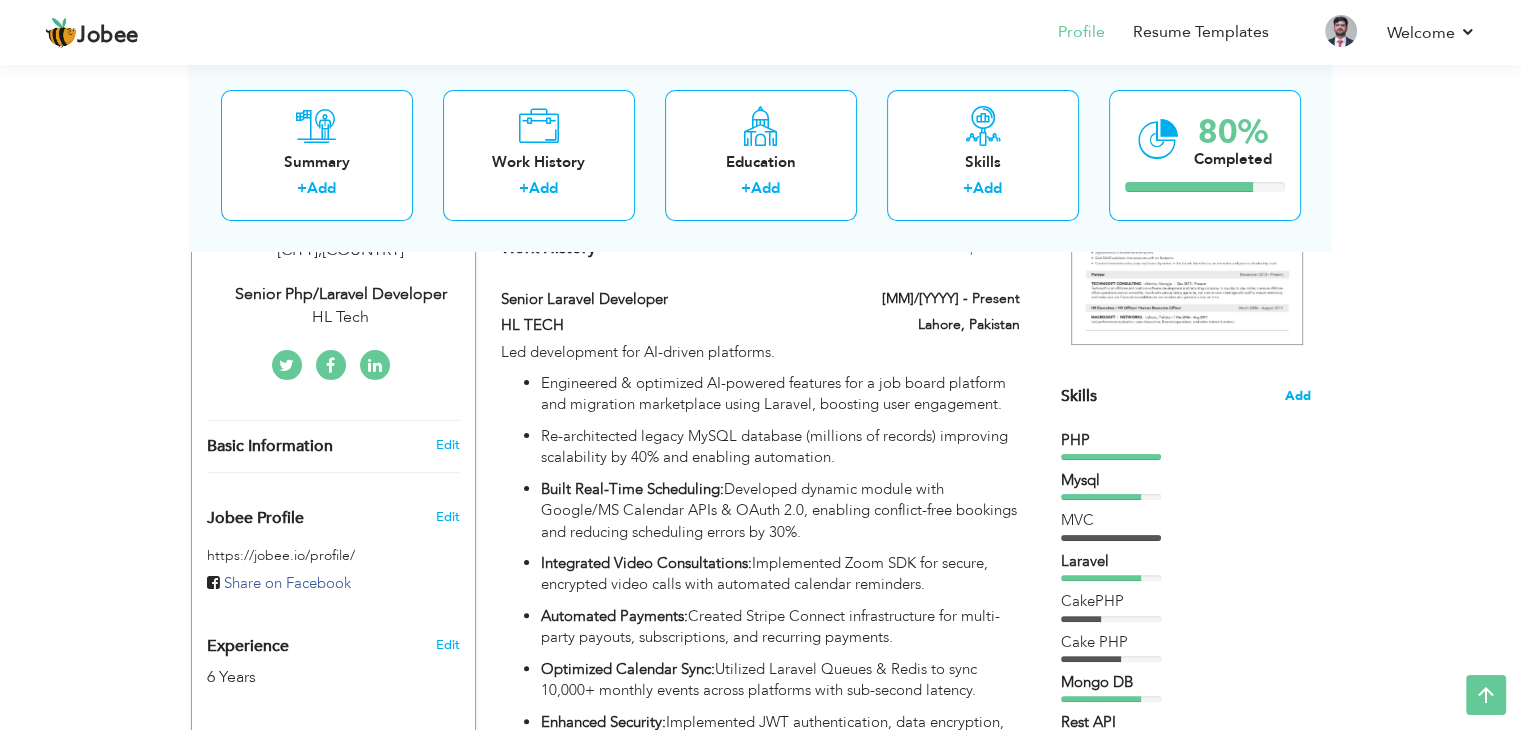 click on "Add" at bounding box center [1298, 396] 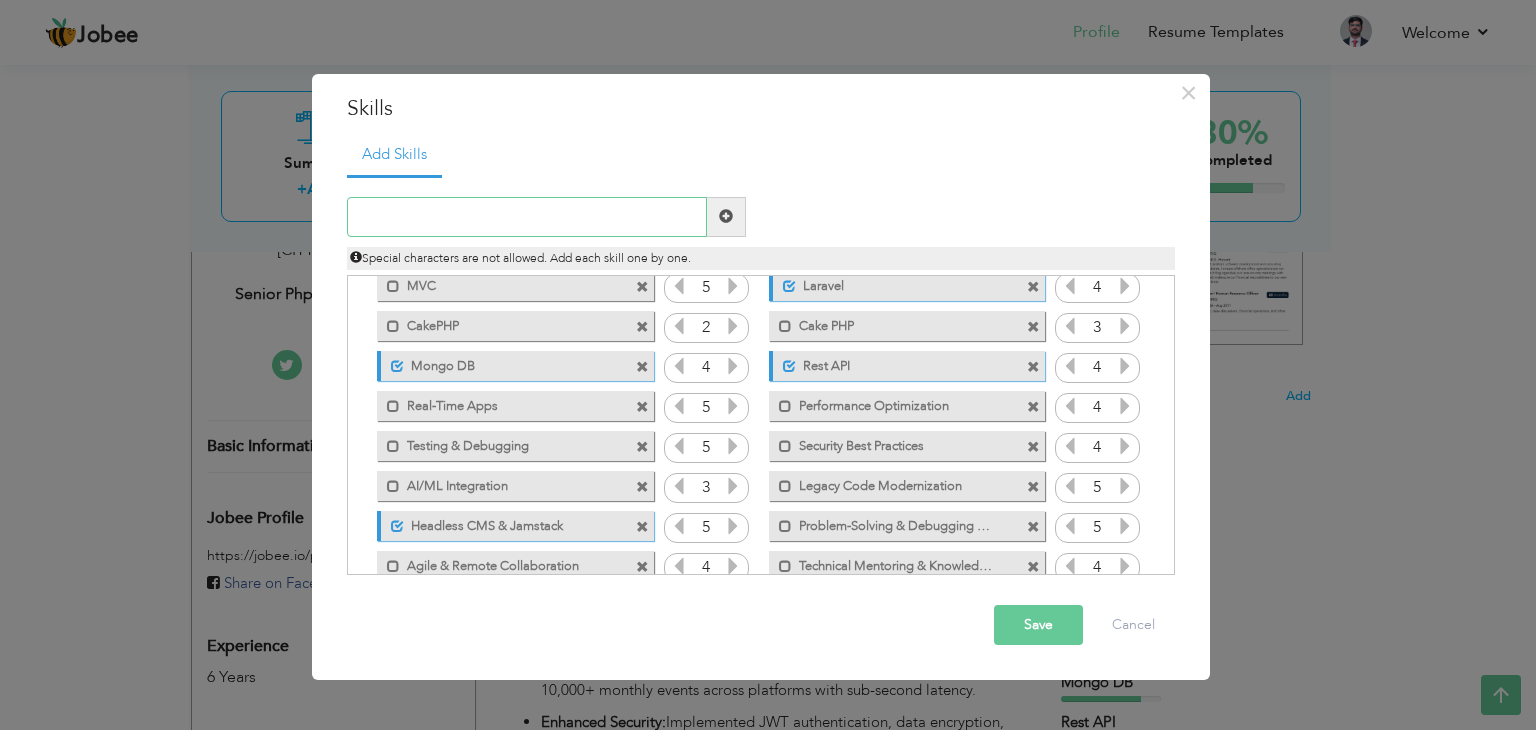 scroll, scrollTop: 88, scrollLeft: 0, axis: vertical 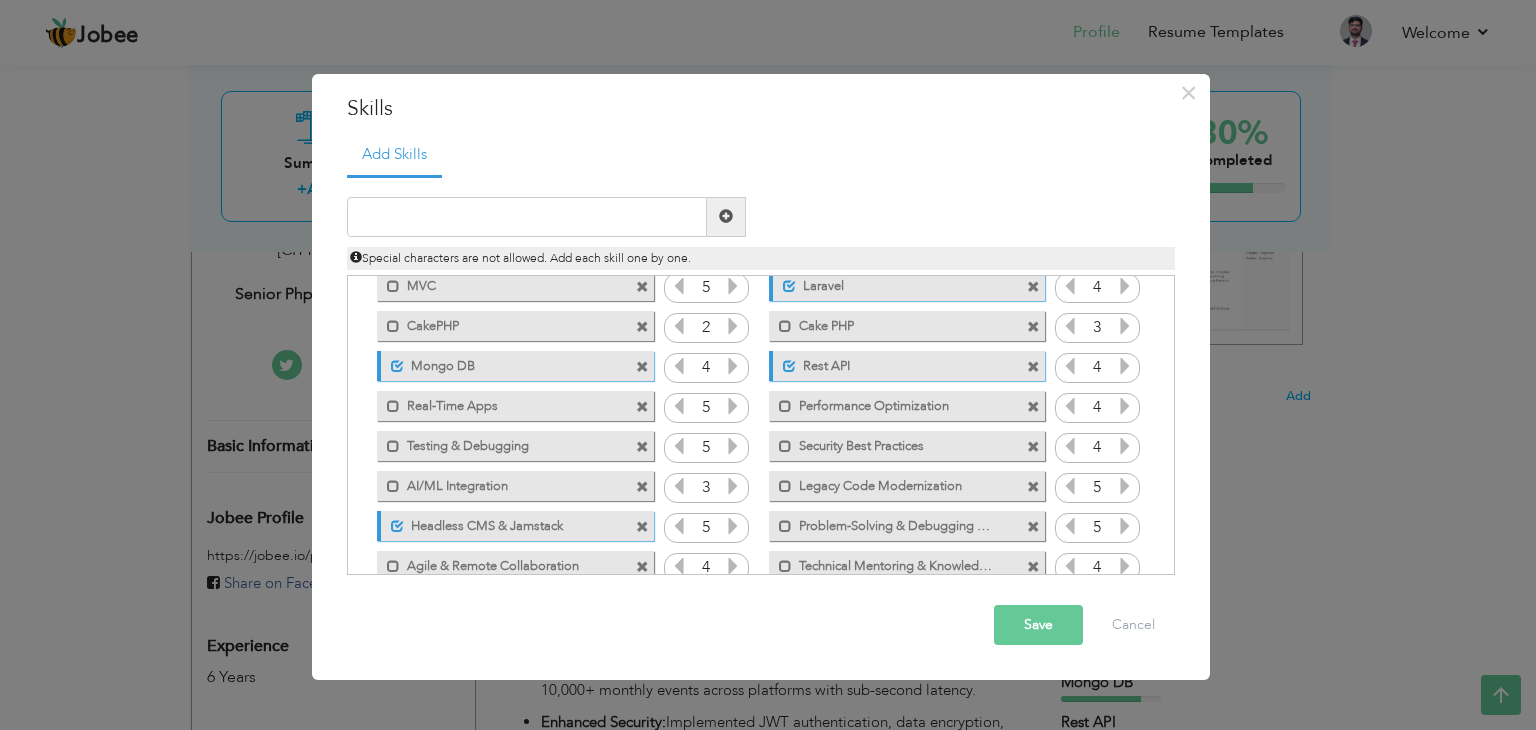 click at bounding box center (642, 487) 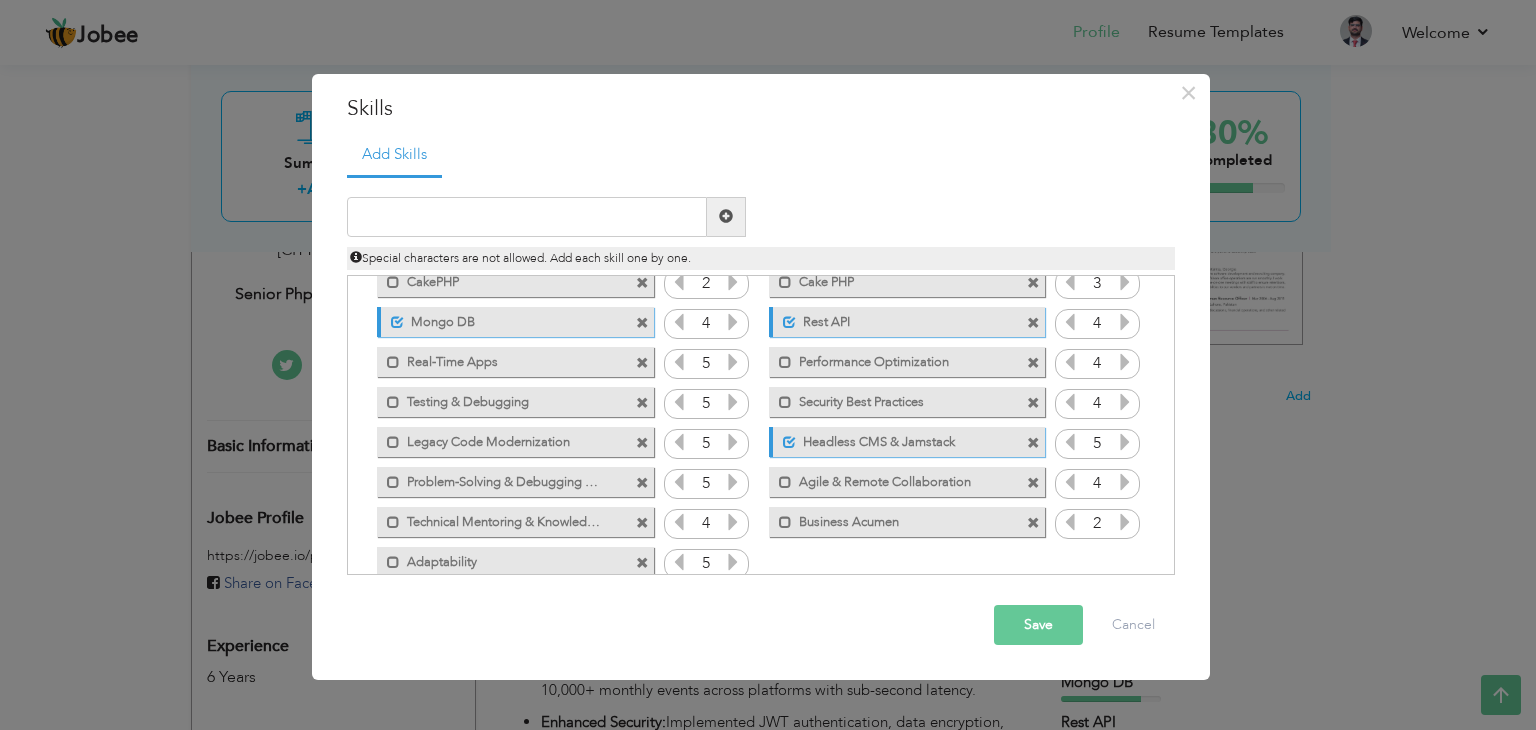 scroll, scrollTop: 164, scrollLeft: 0, axis: vertical 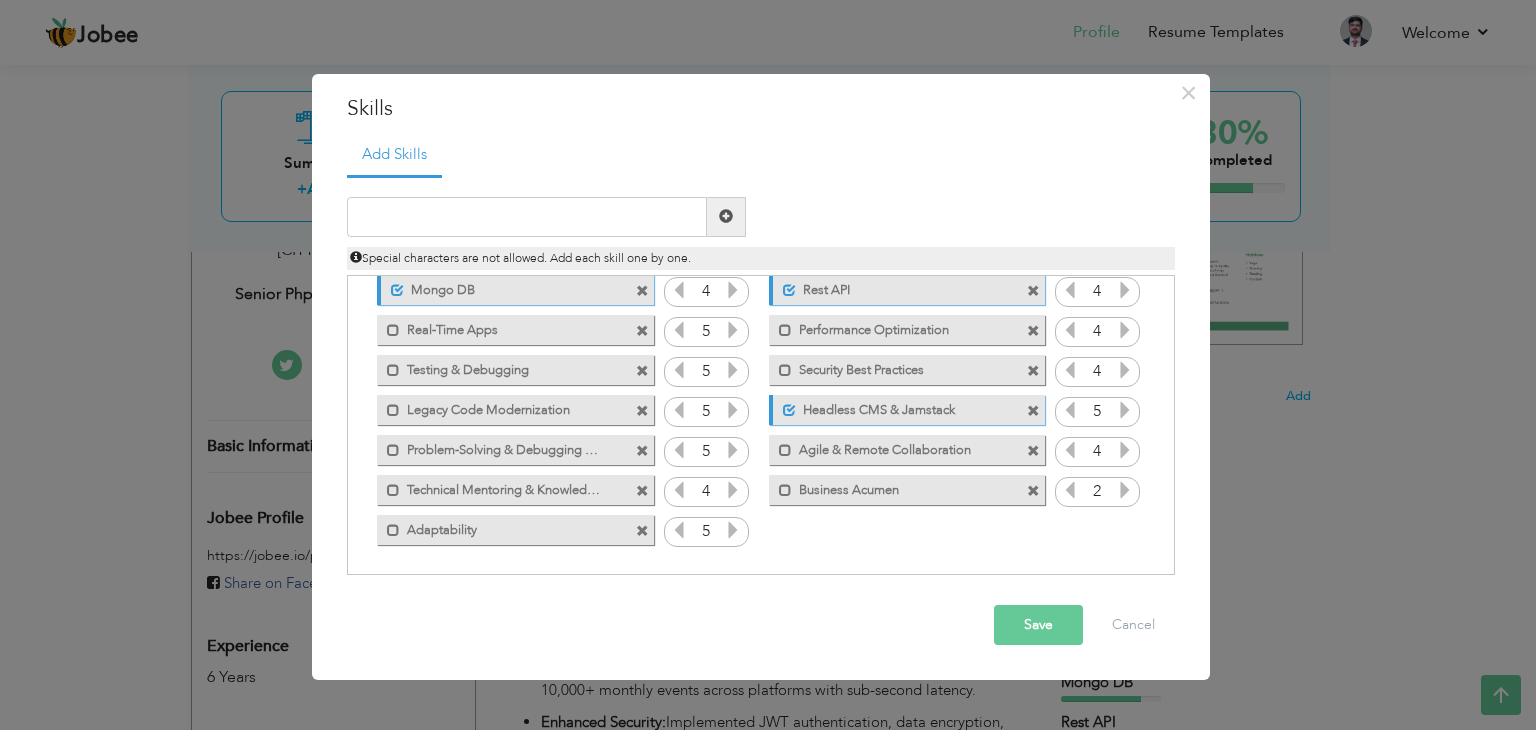 click at bounding box center (1033, 491) 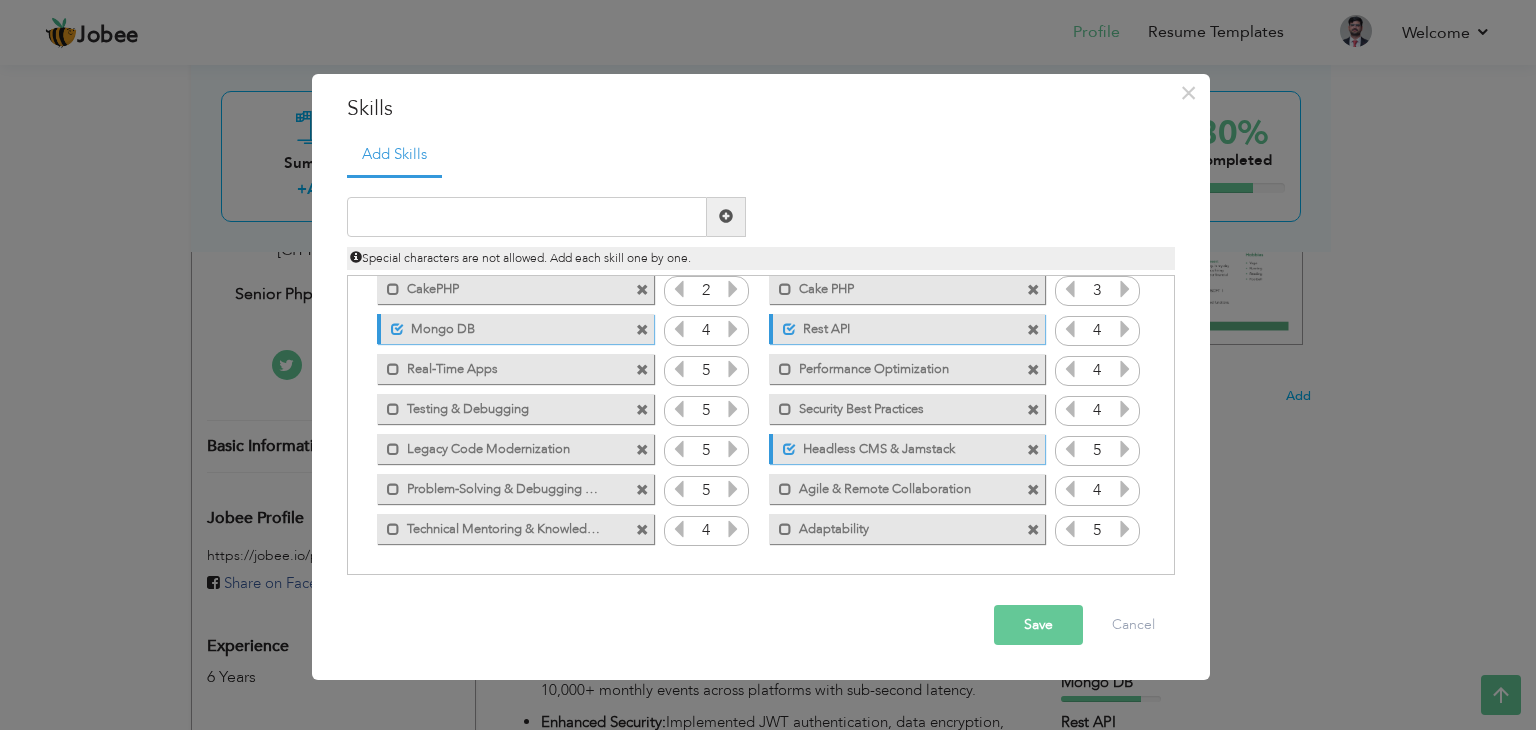 scroll, scrollTop: 124, scrollLeft: 0, axis: vertical 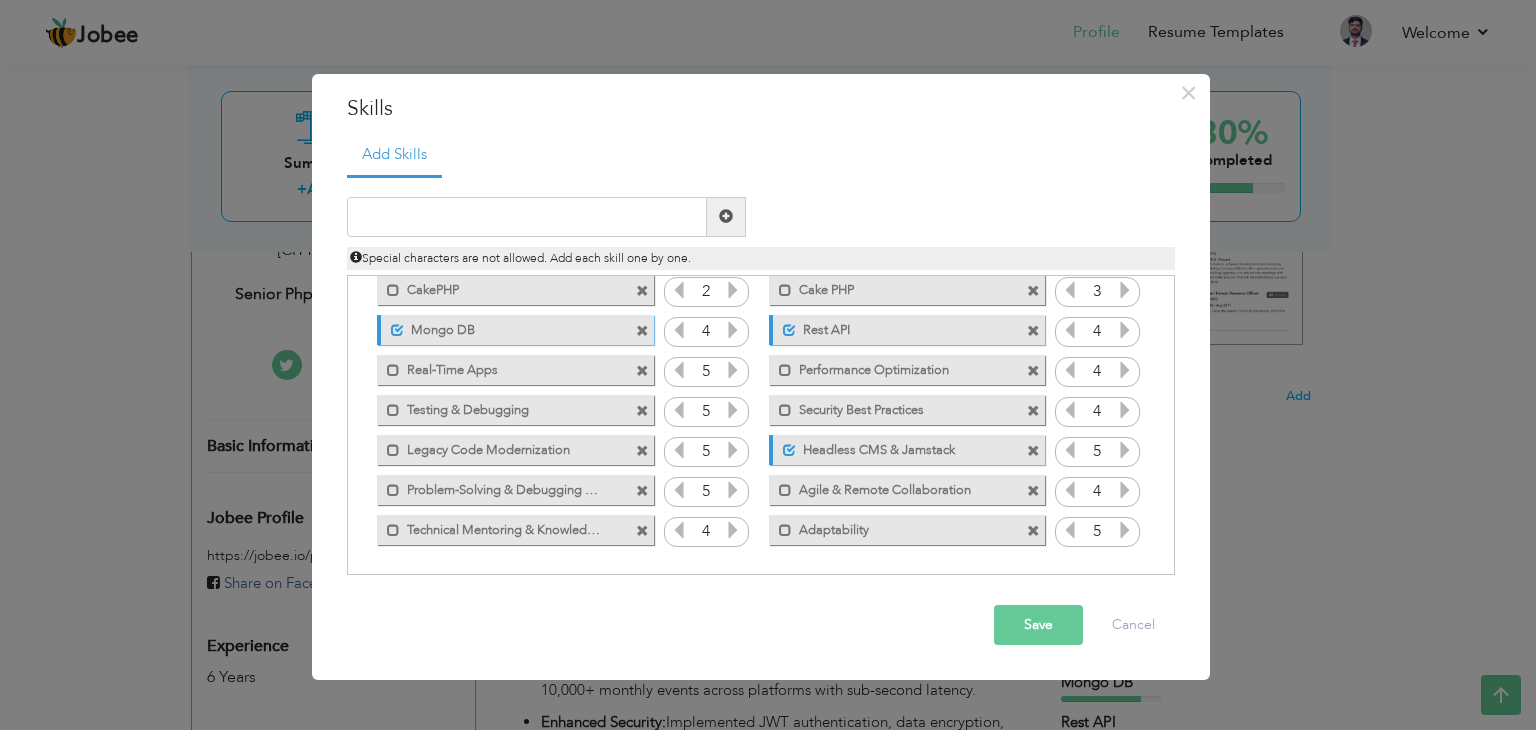 click at bounding box center (1033, 451) 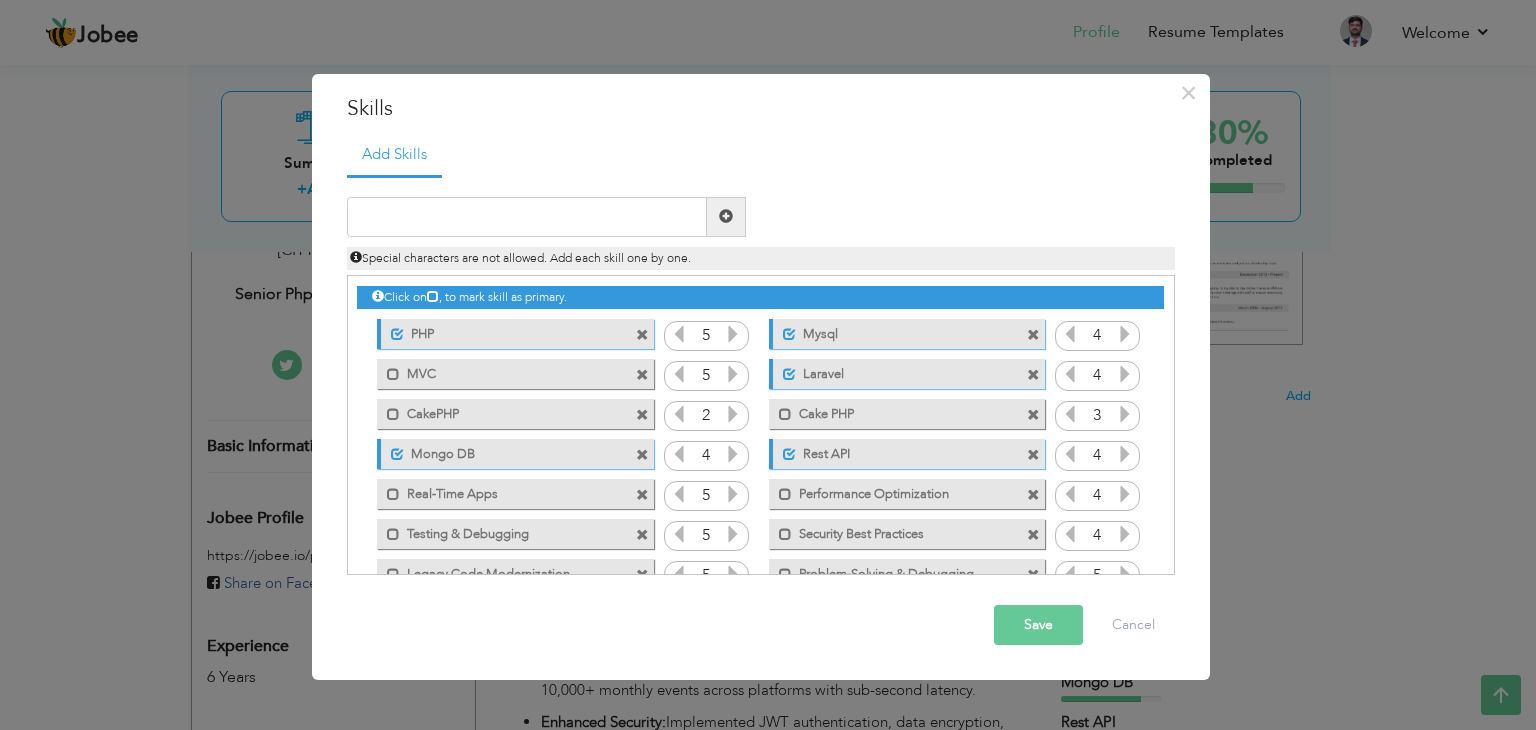 scroll, scrollTop: 124, scrollLeft: 0, axis: vertical 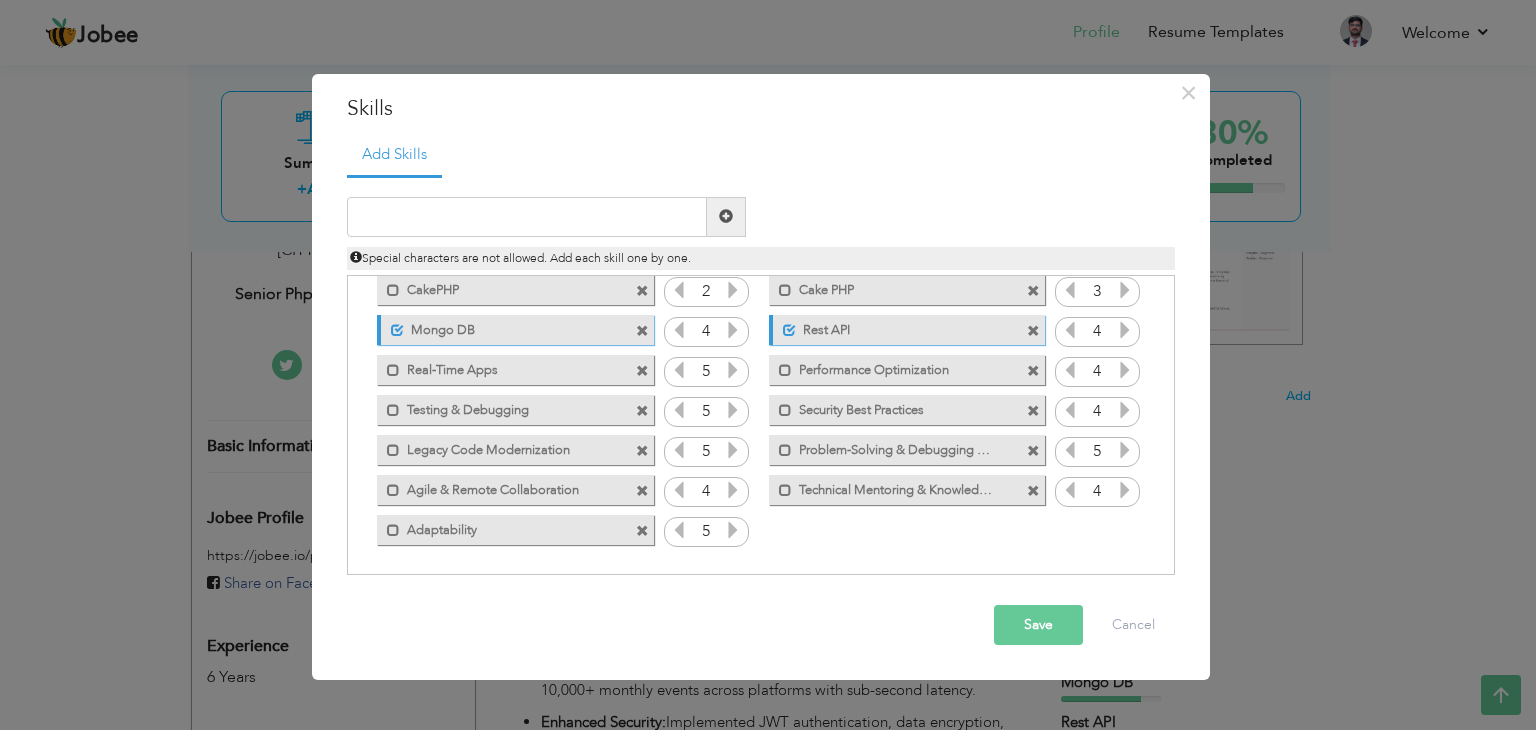 click on "Save" at bounding box center (1038, 625) 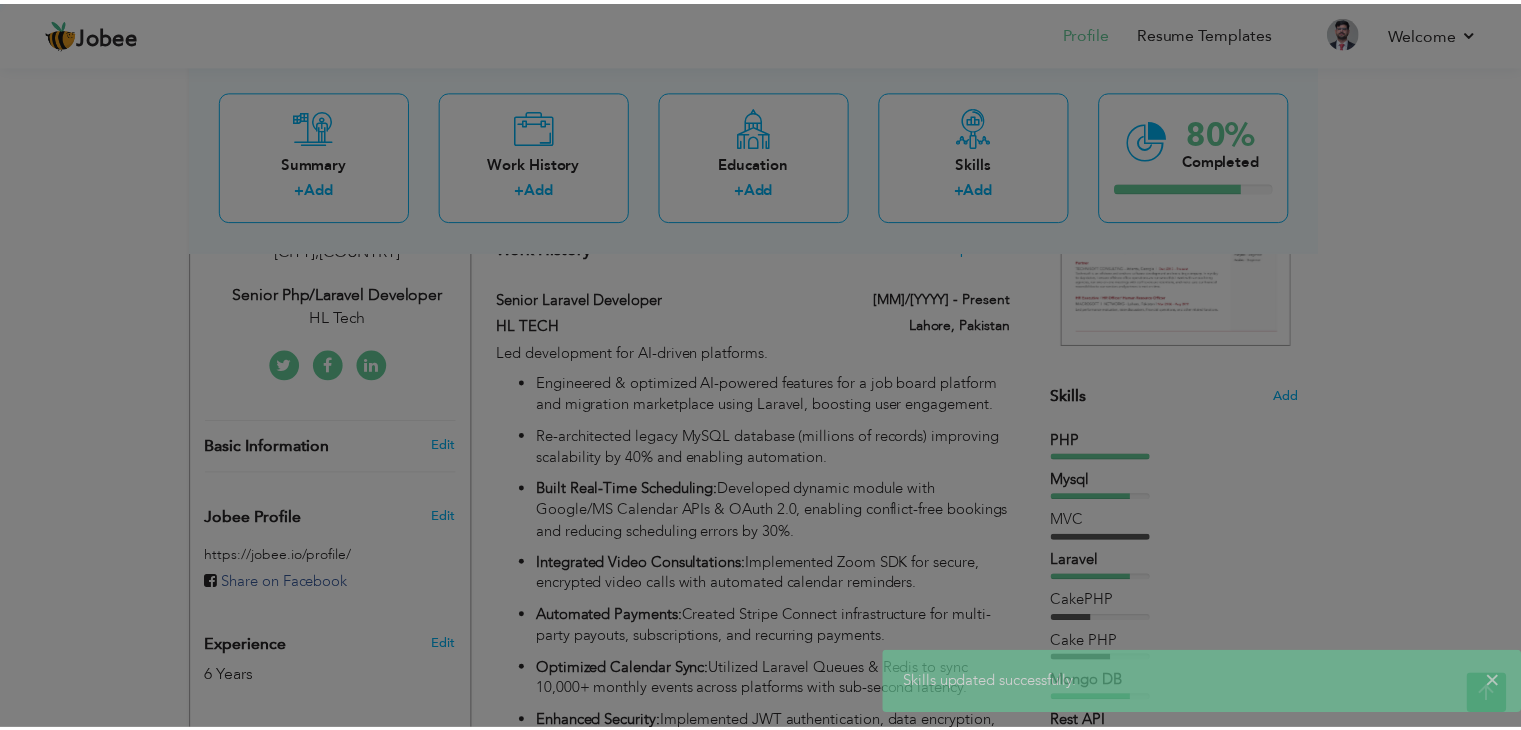 scroll, scrollTop: 0, scrollLeft: 0, axis: both 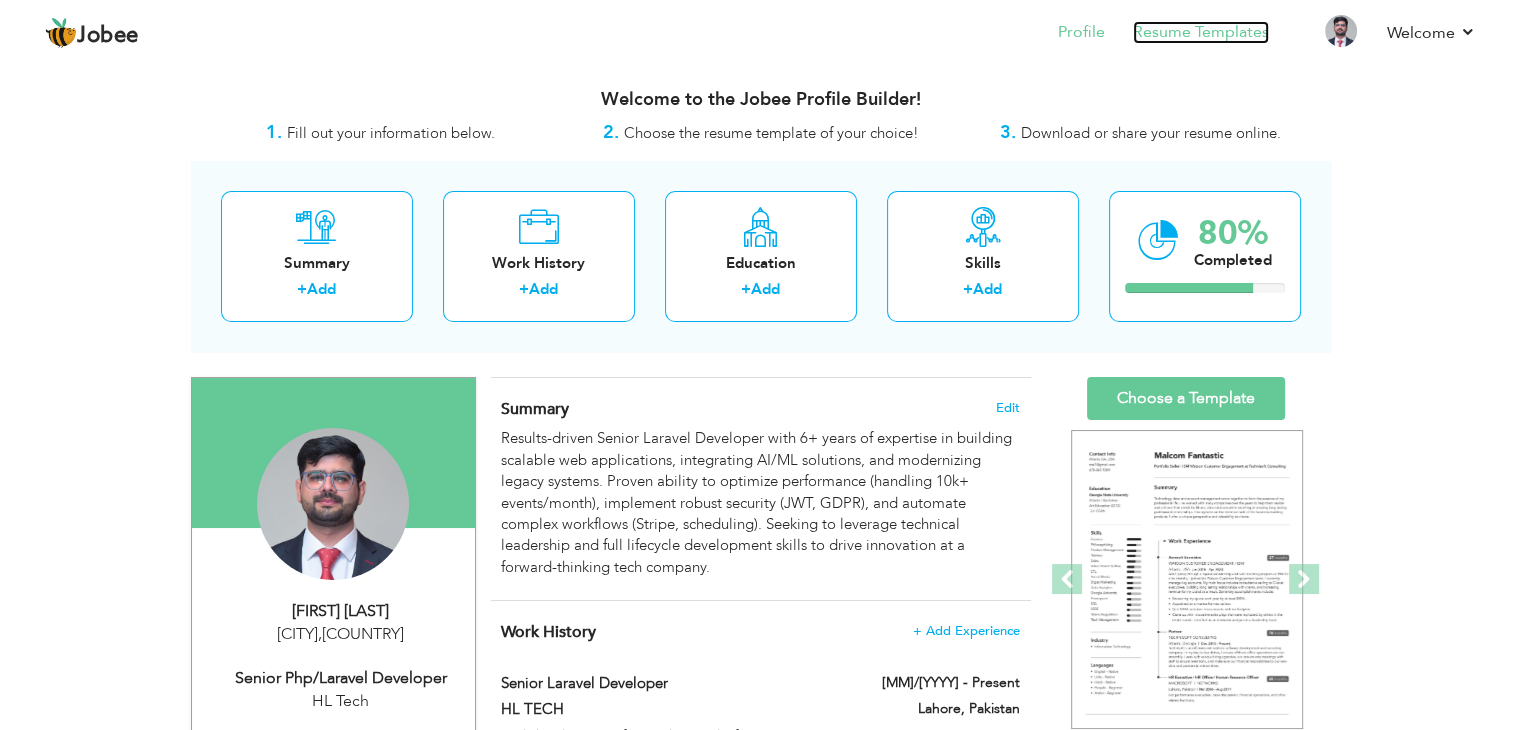 click on "Resume Templates" at bounding box center [1201, 32] 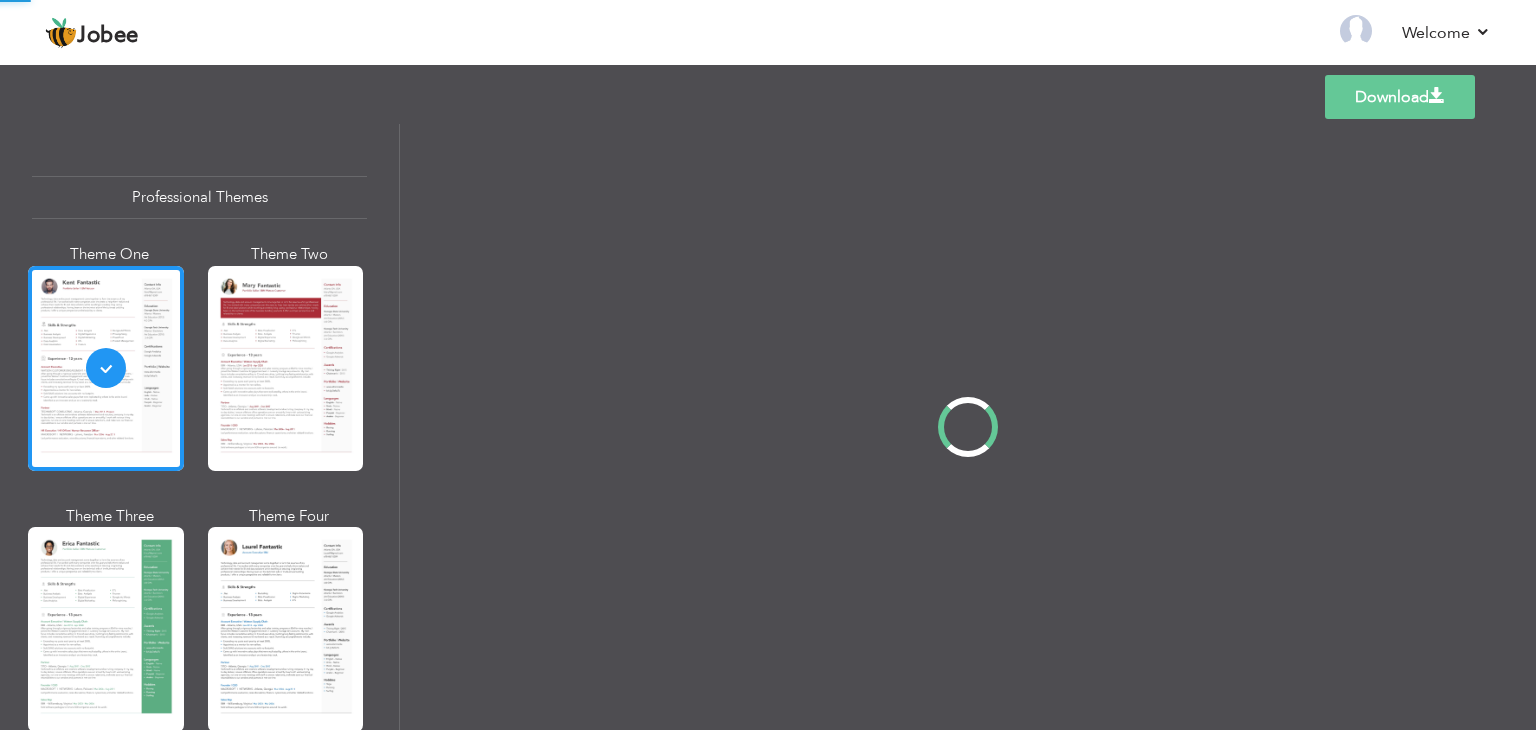 scroll, scrollTop: 0, scrollLeft: 0, axis: both 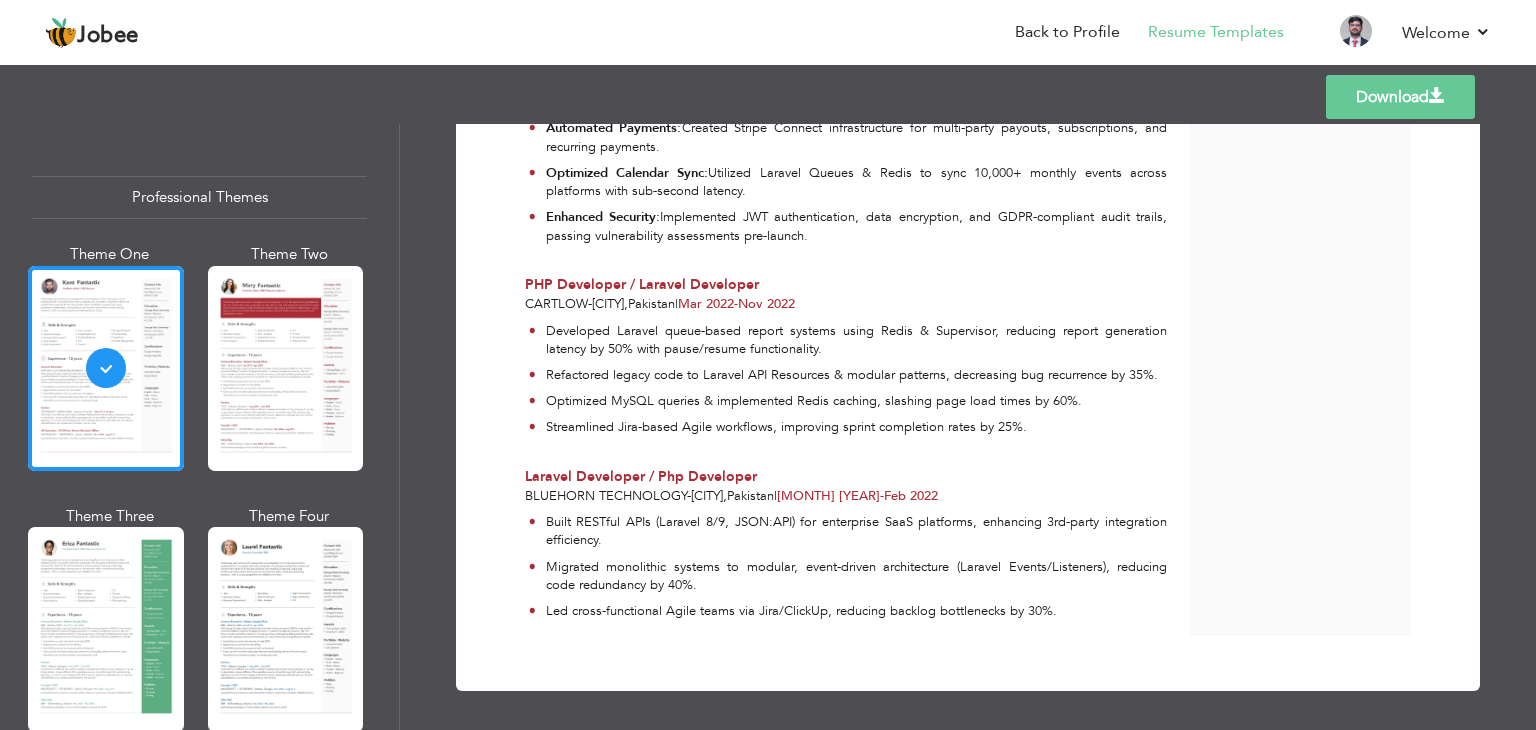 click on "Download" at bounding box center [1400, 97] 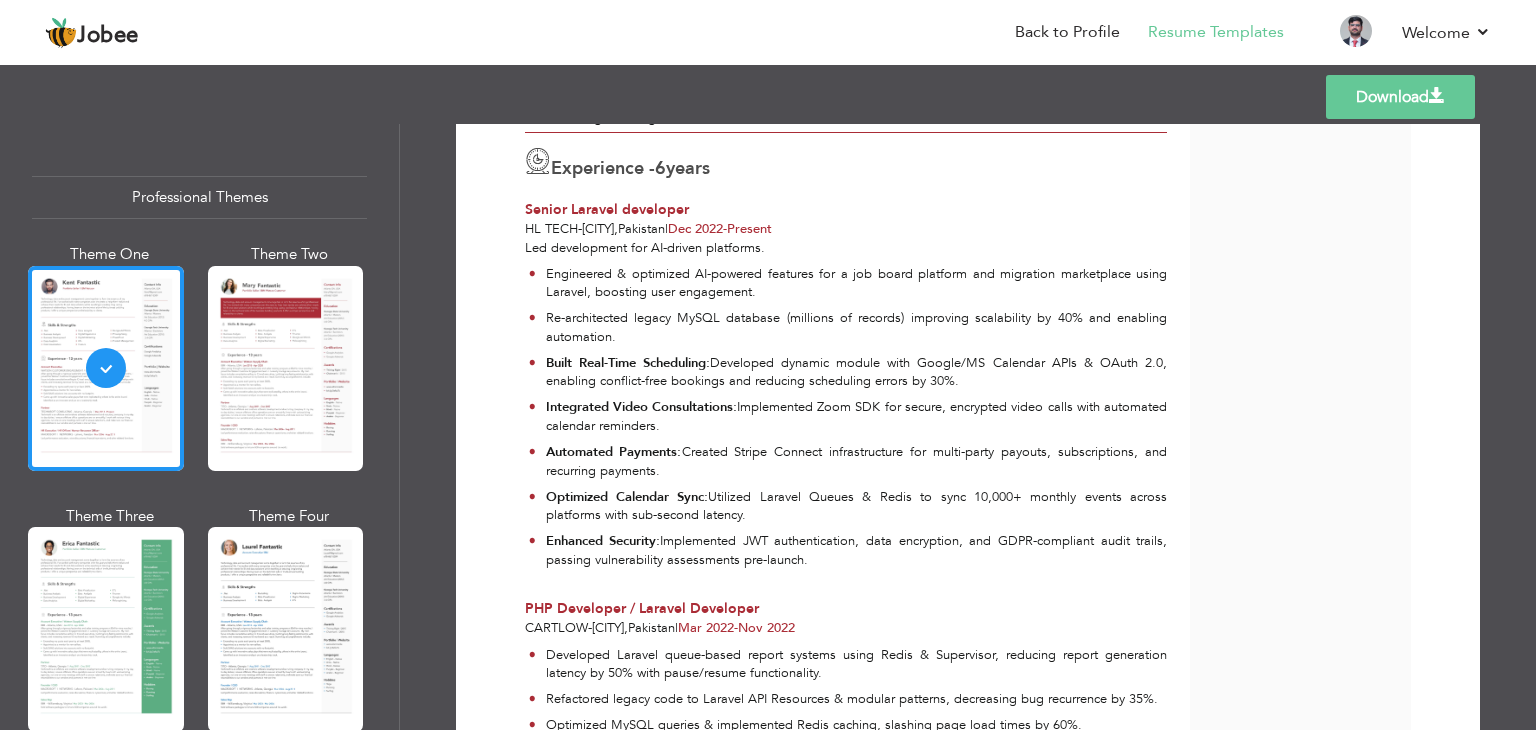 scroll, scrollTop: 512, scrollLeft: 0, axis: vertical 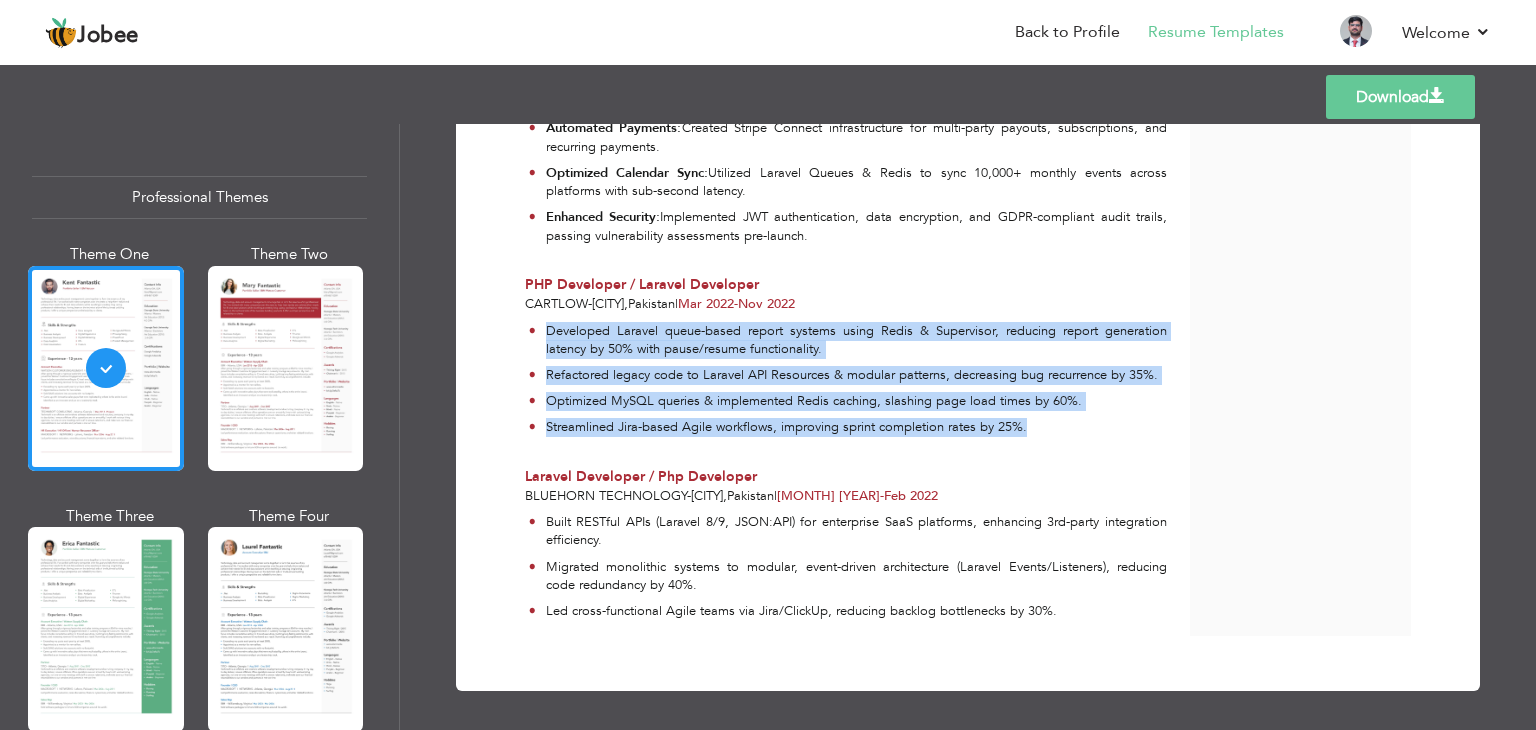drag, startPoint x: 1042, startPoint y: 421, endPoint x: 540, endPoint y: 333, distance: 509.6548 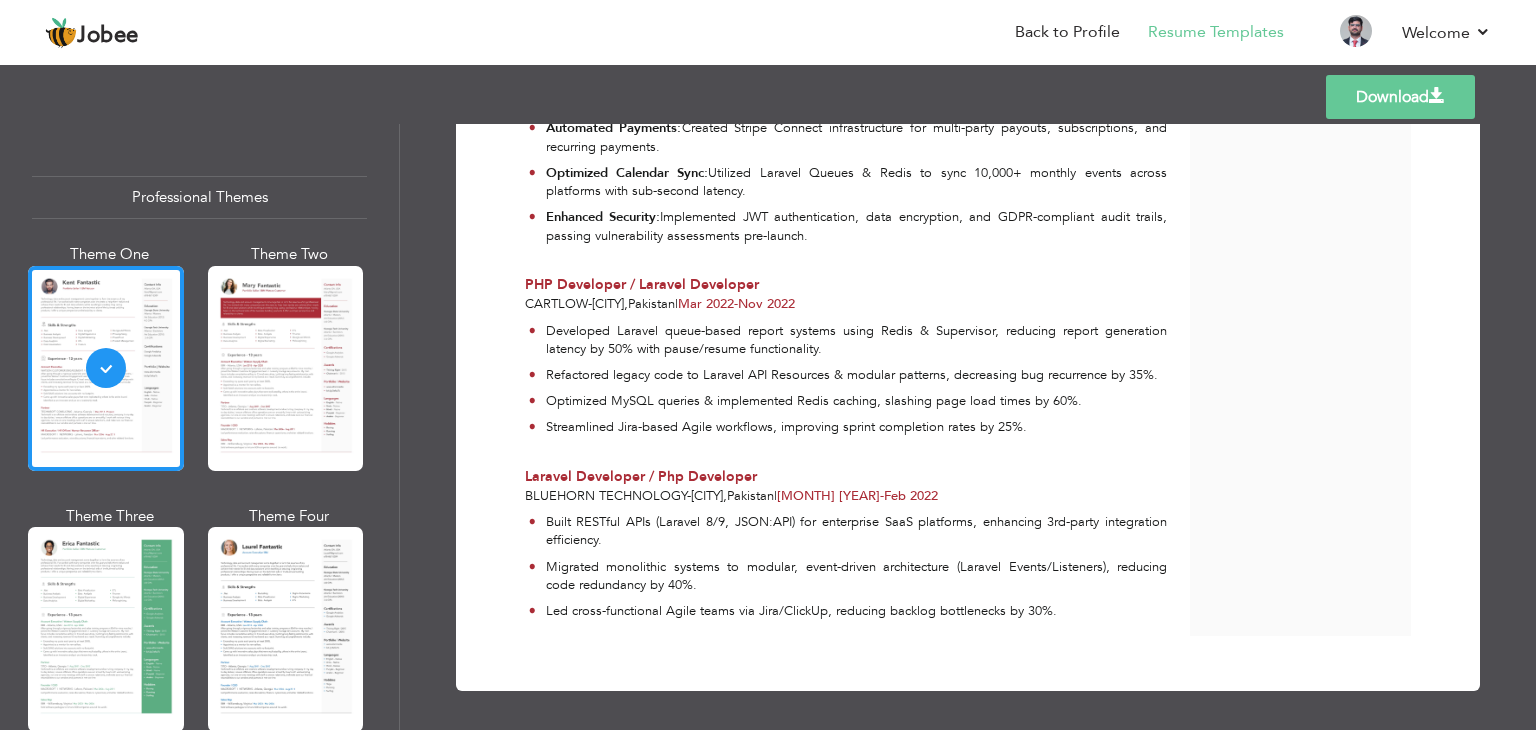 click on "Built RESTful APIs (Laravel 8/9, JSON:API) for enterprise SaaS platforms, enhancing 3rd-party integration efficiency." at bounding box center [857, 531] 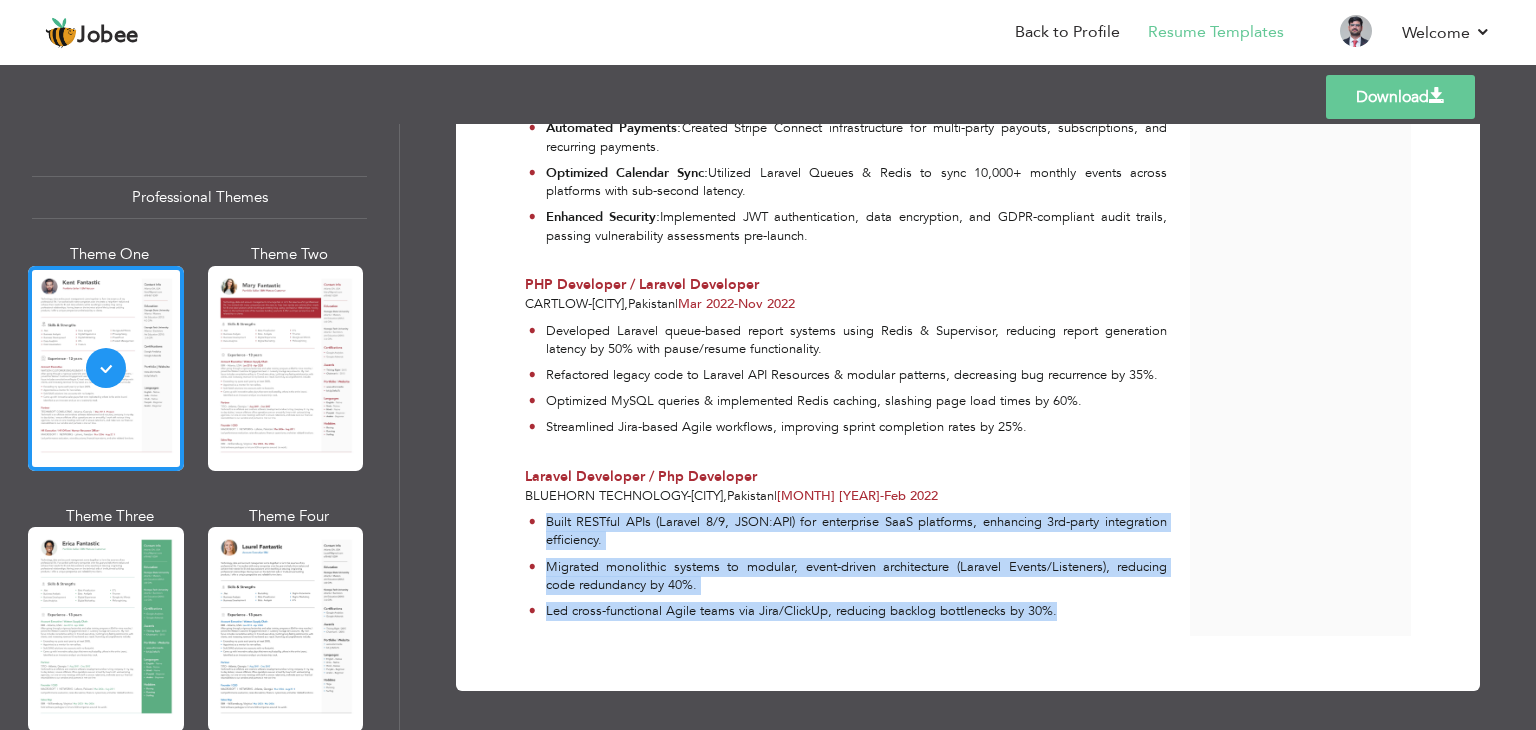 drag, startPoint x: 1076, startPoint y: 607, endPoint x: 542, endPoint y: 522, distance: 540.72266 